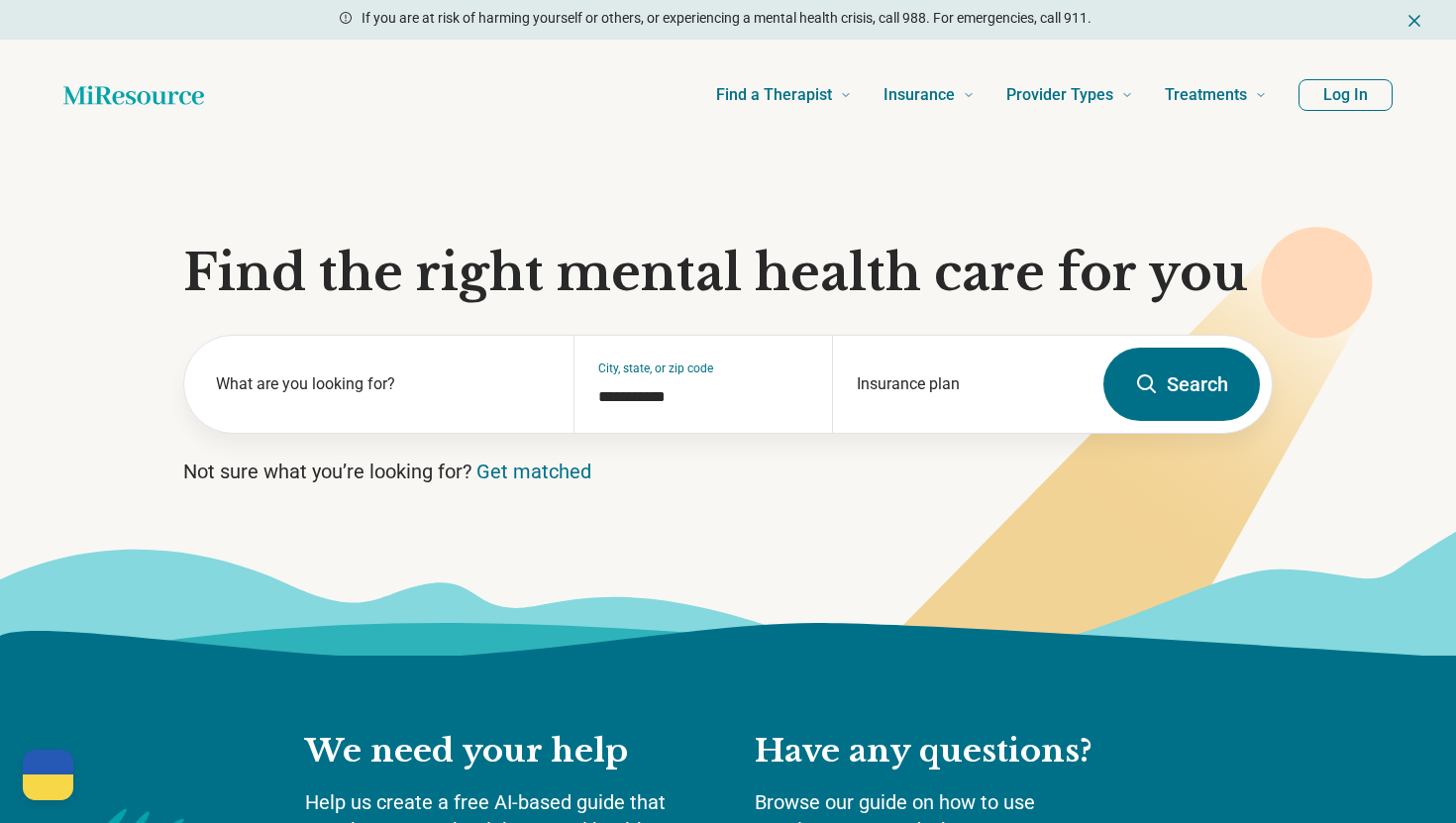 scroll, scrollTop: 0, scrollLeft: 0, axis: both 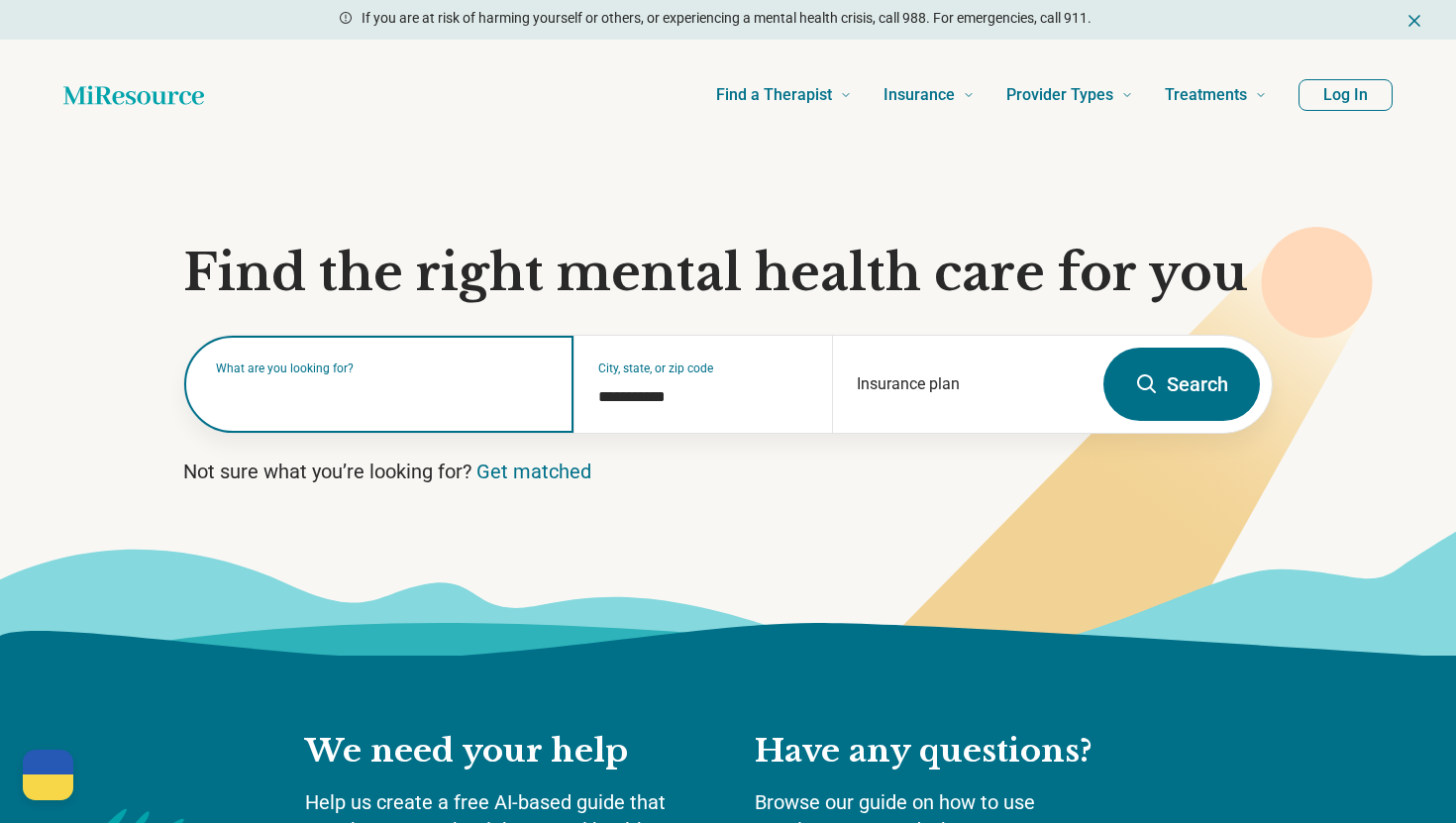 click at bounding box center (382, 394) 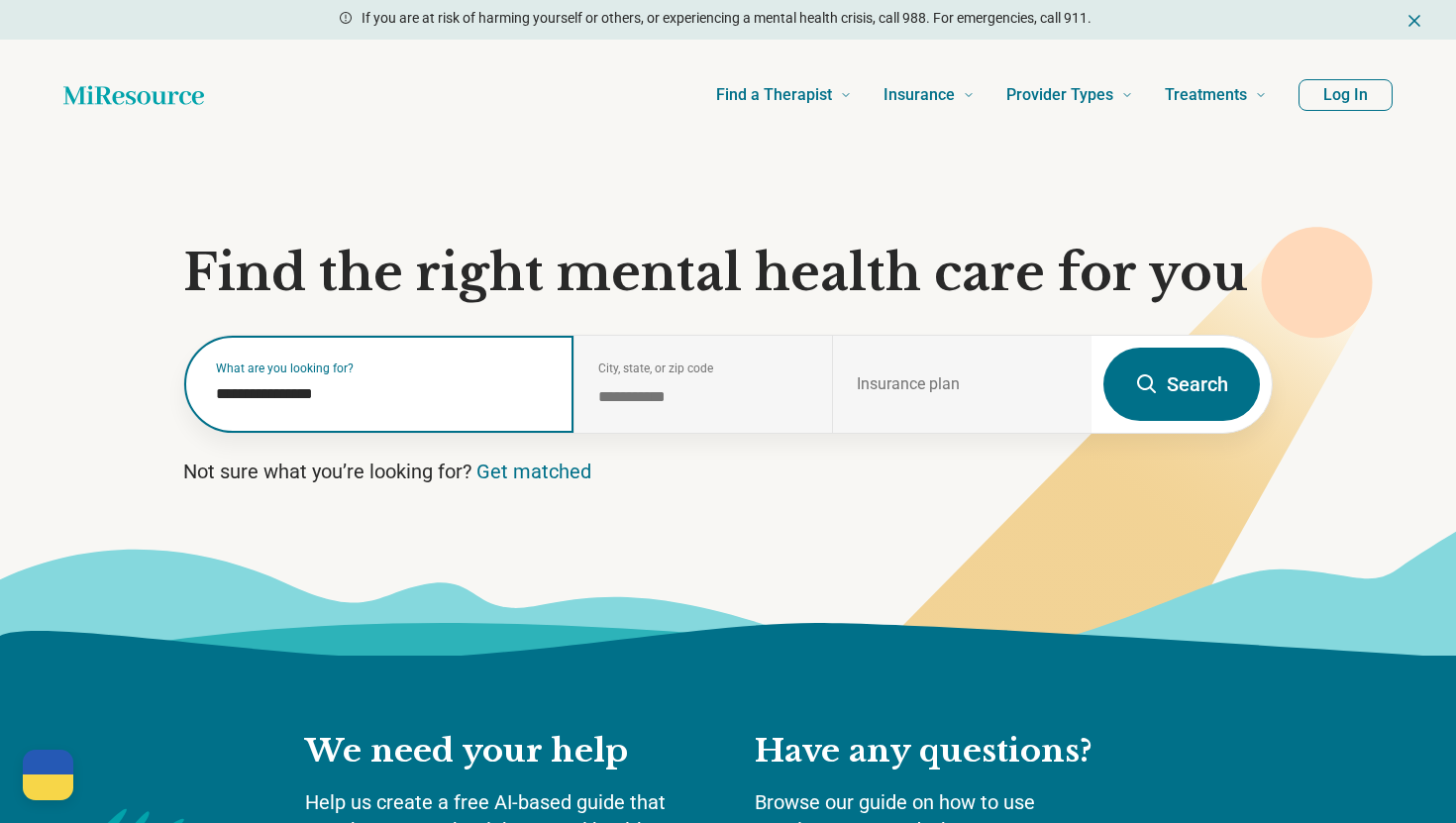 type on "**********" 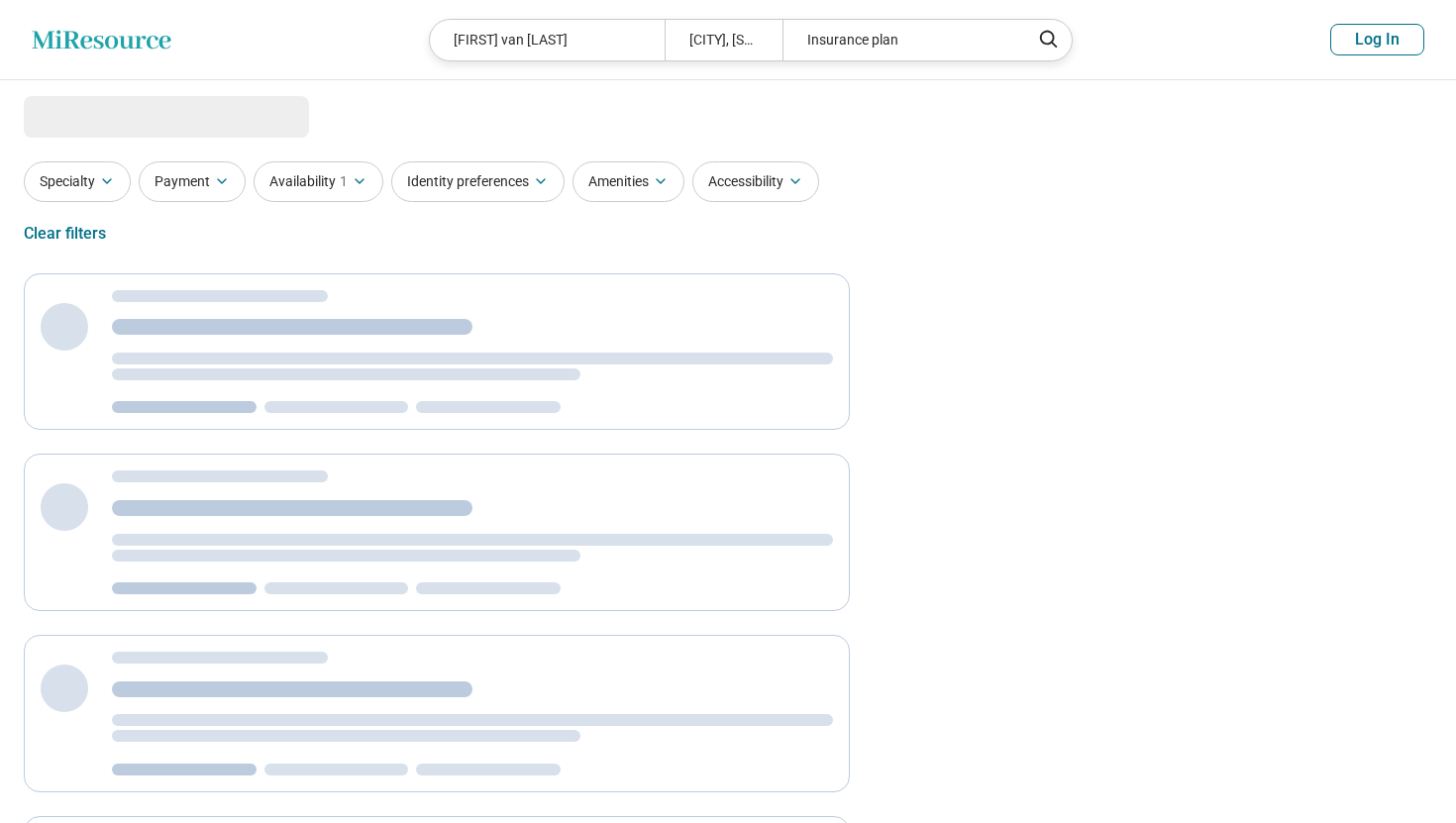 select on "***" 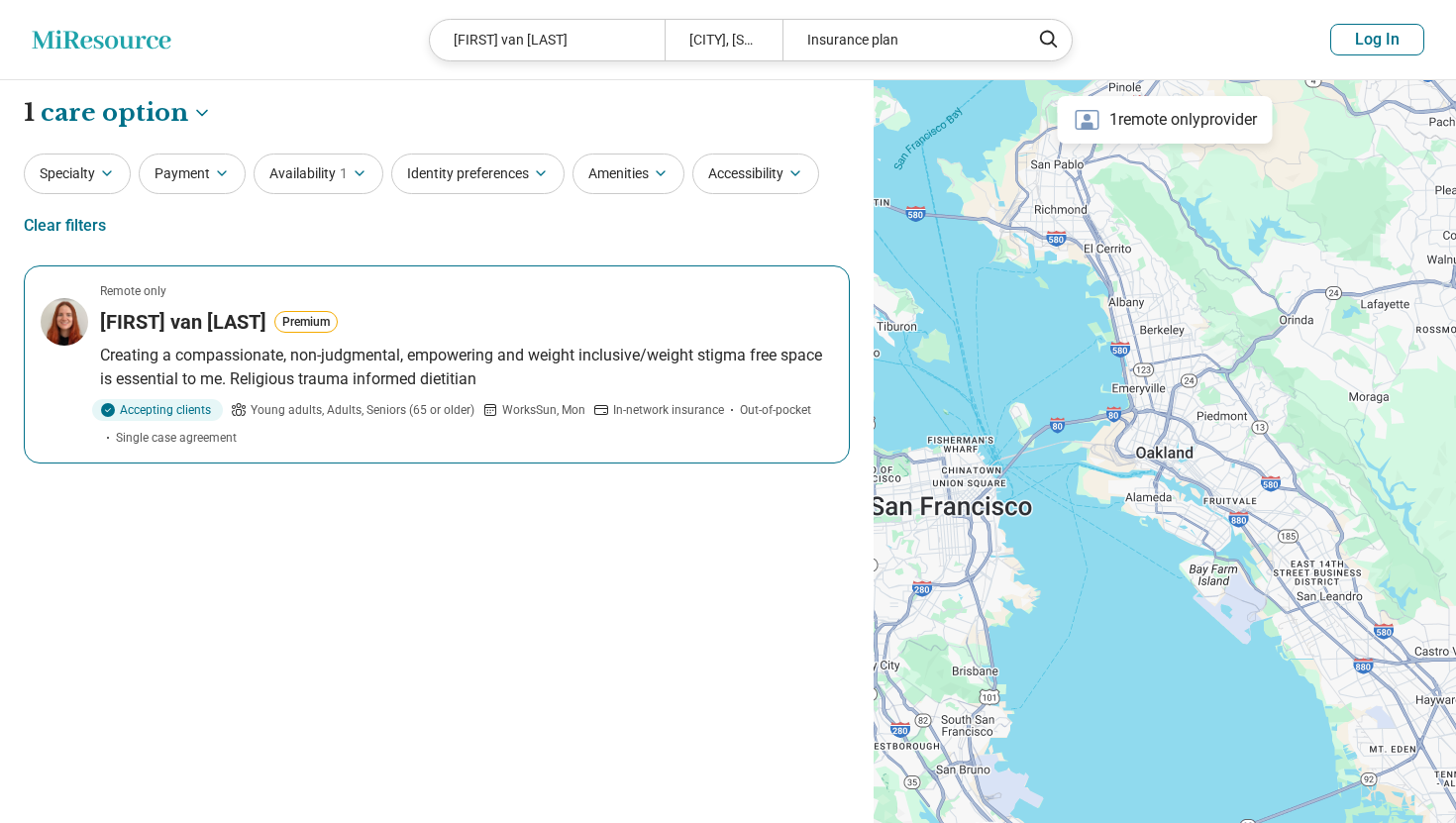 click on "Lisa van Leeuwen" at bounding box center (183, 322) 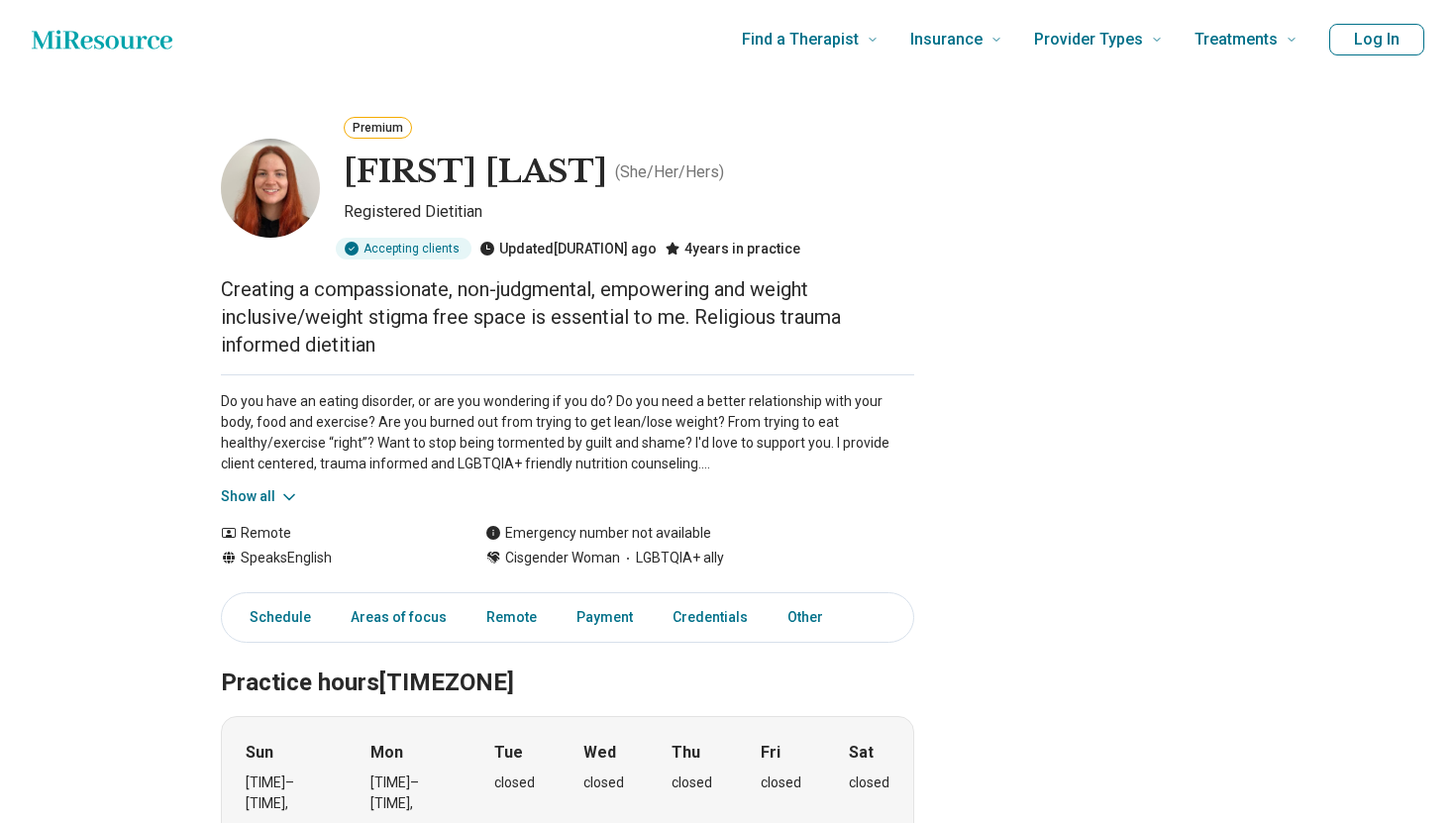 scroll, scrollTop: 0, scrollLeft: 0, axis: both 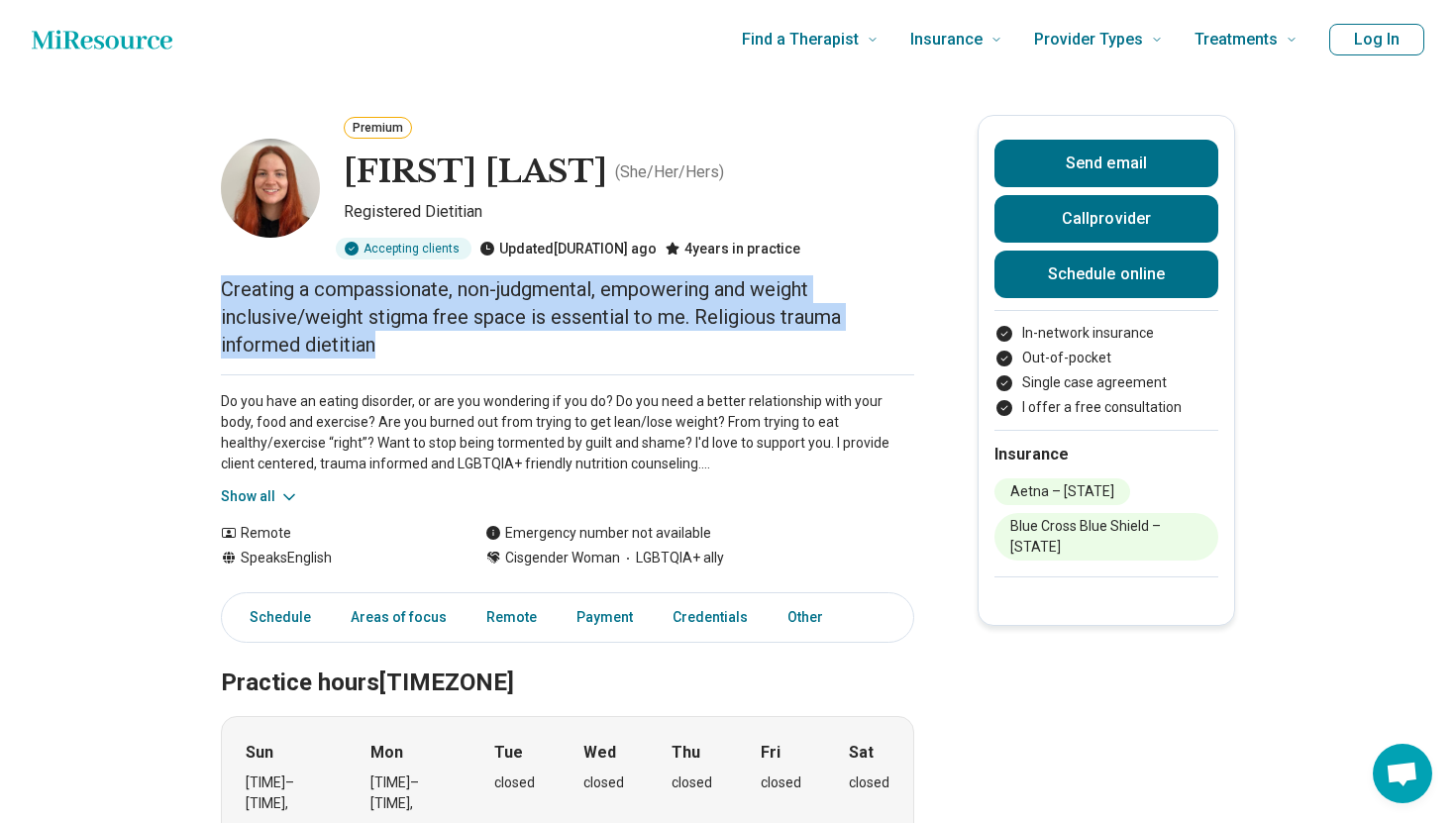 drag, startPoint x: 636, startPoint y: 420, endPoint x: 196, endPoint y: 363, distance: 443.67668 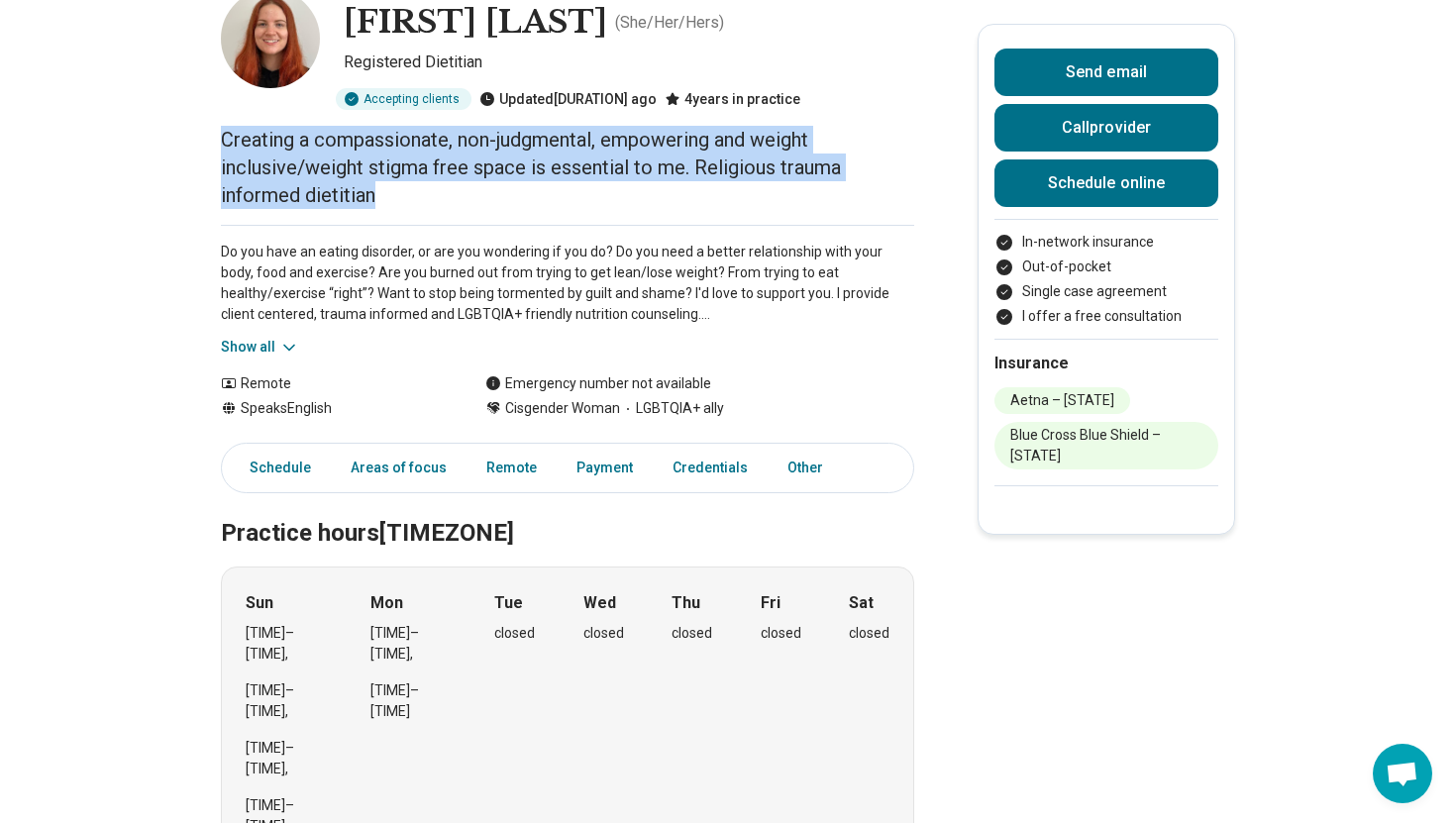 scroll, scrollTop: 156, scrollLeft: 0, axis: vertical 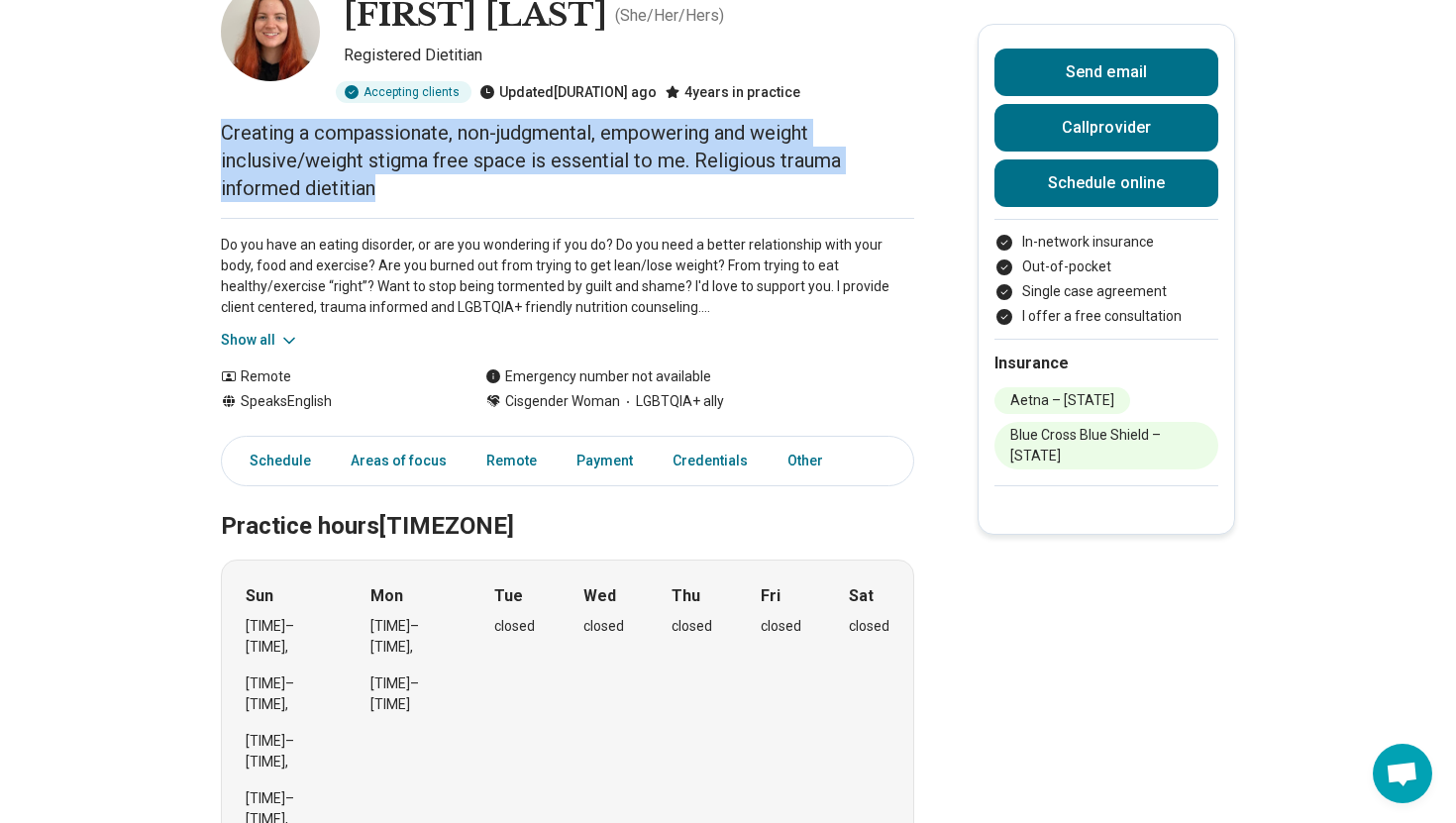 click 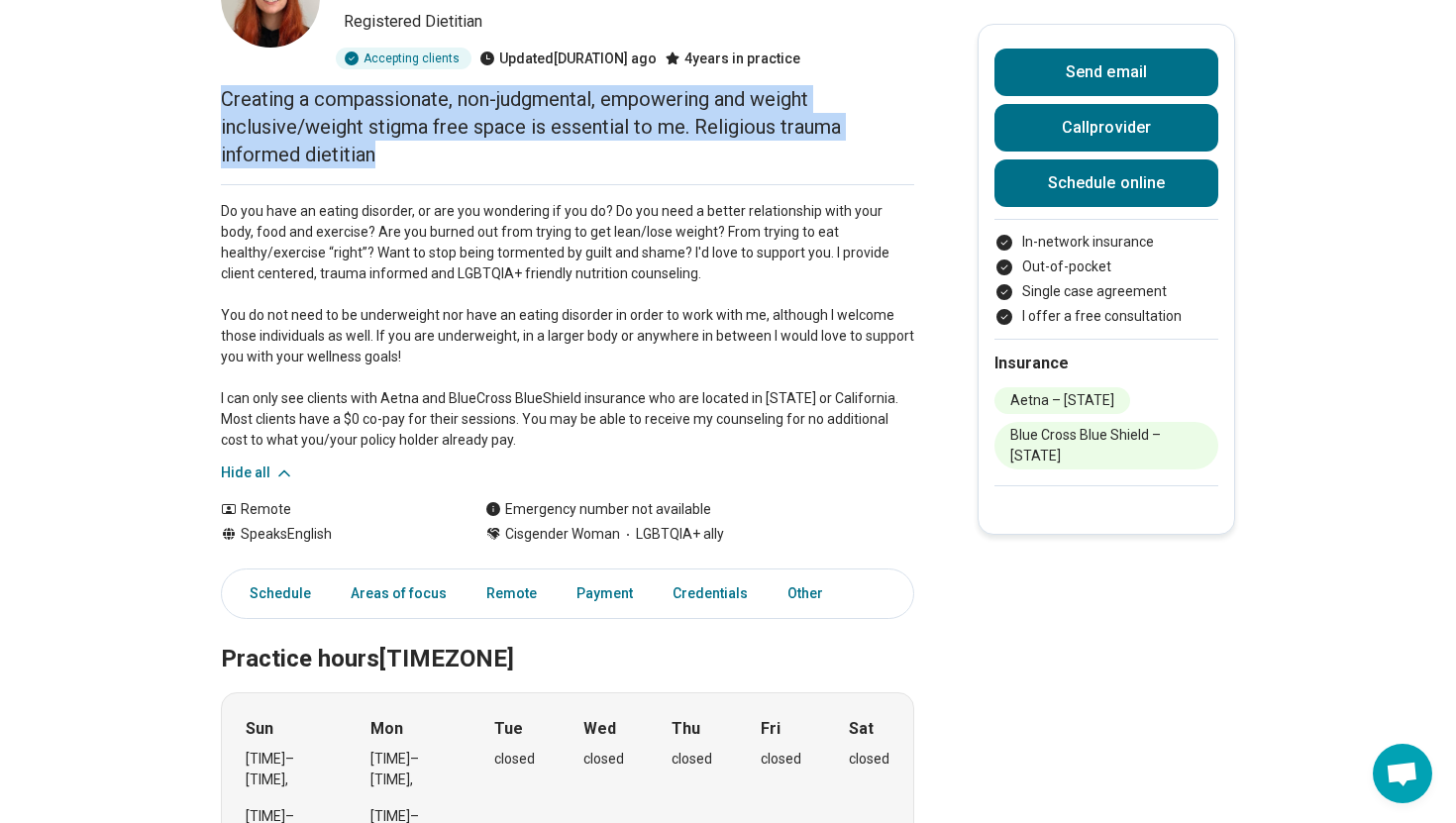 scroll, scrollTop: 198, scrollLeft: 0, axis: vertical 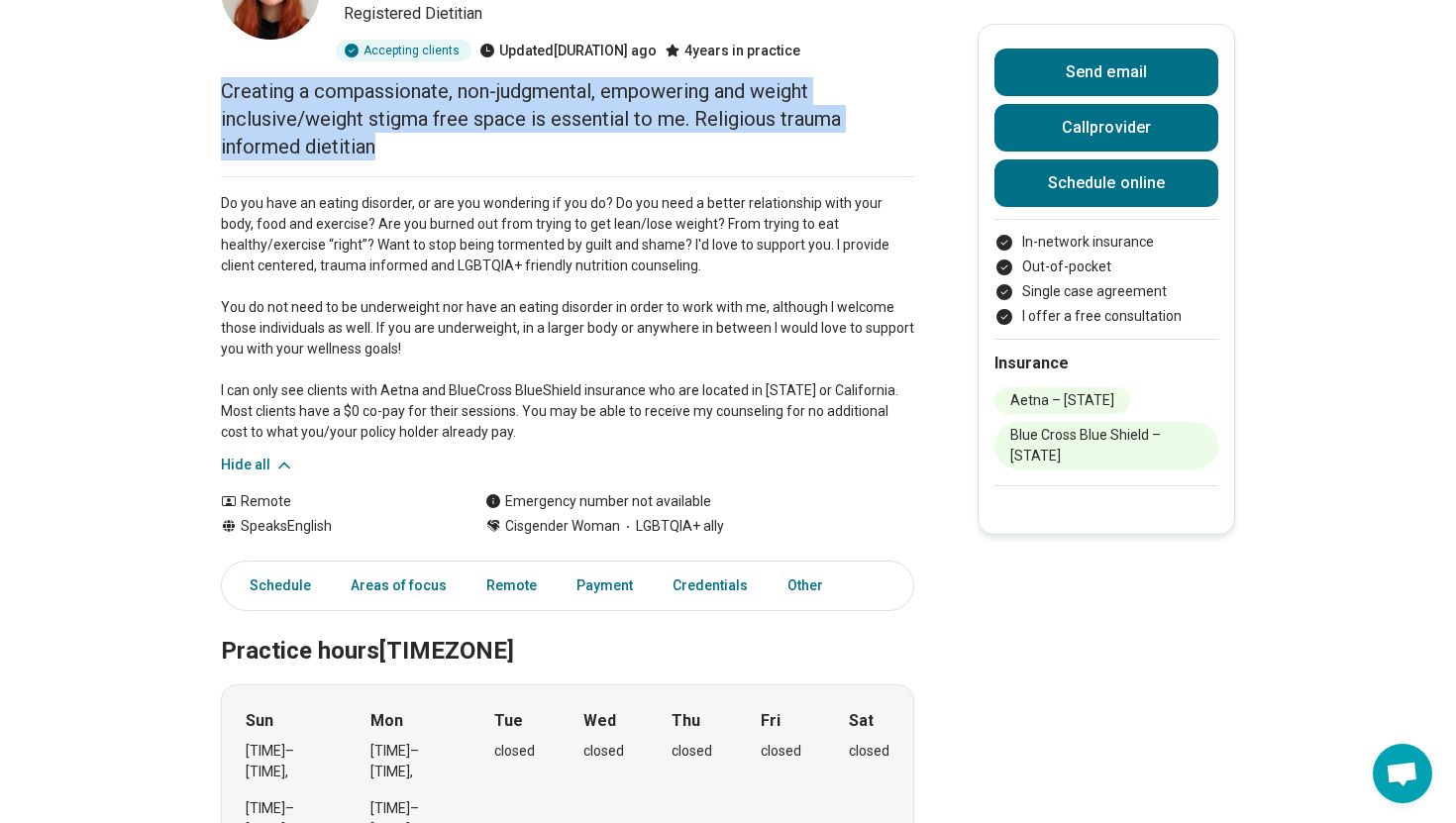 drag, startPoint x: 211, startPoint y: 299, endPoint x: 370, endPoint y: 646, distance: 381.69359 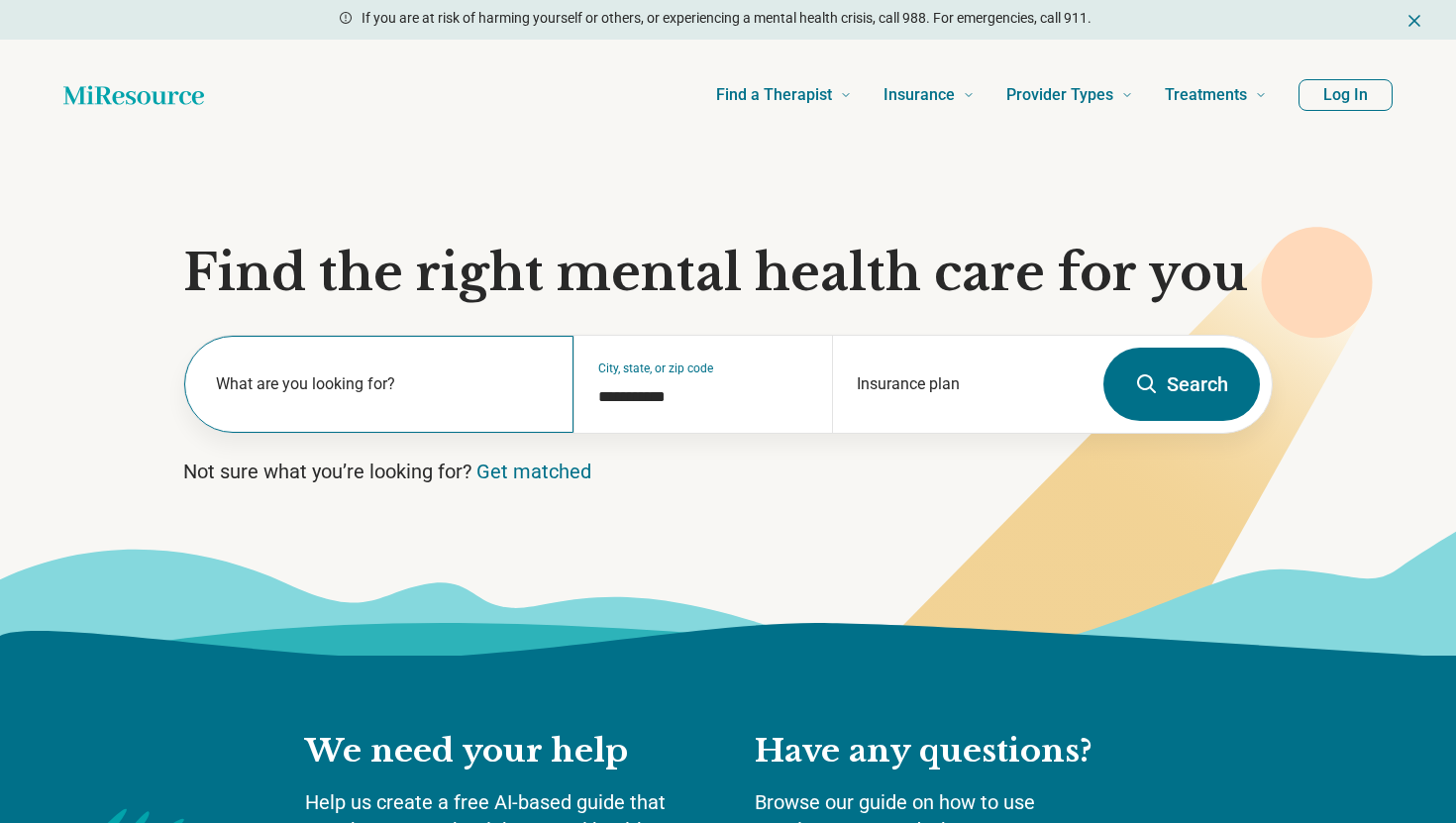 scroll, scrollTop: 0, scrollLeft: 0, axis: both 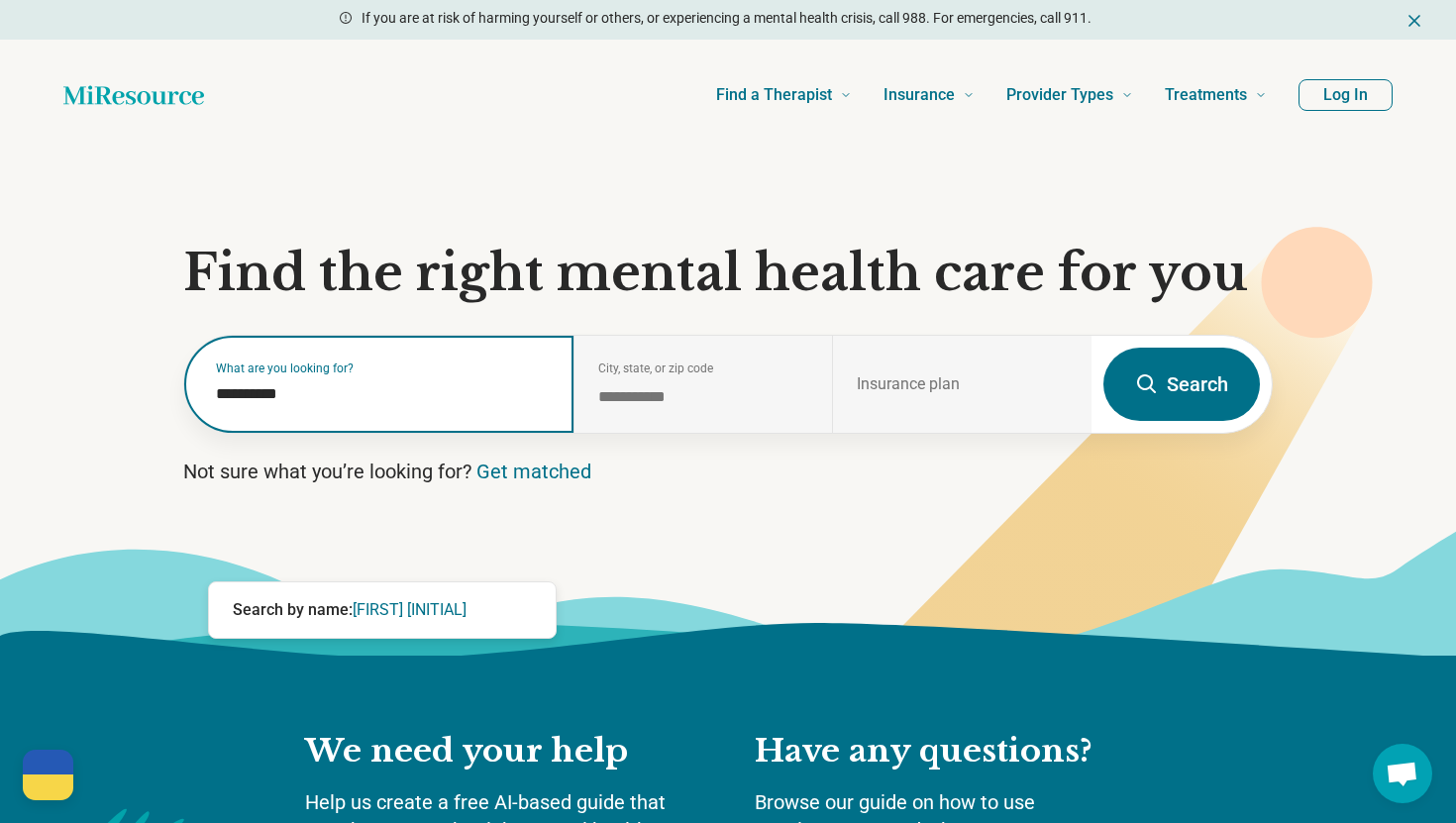 type on "**********" 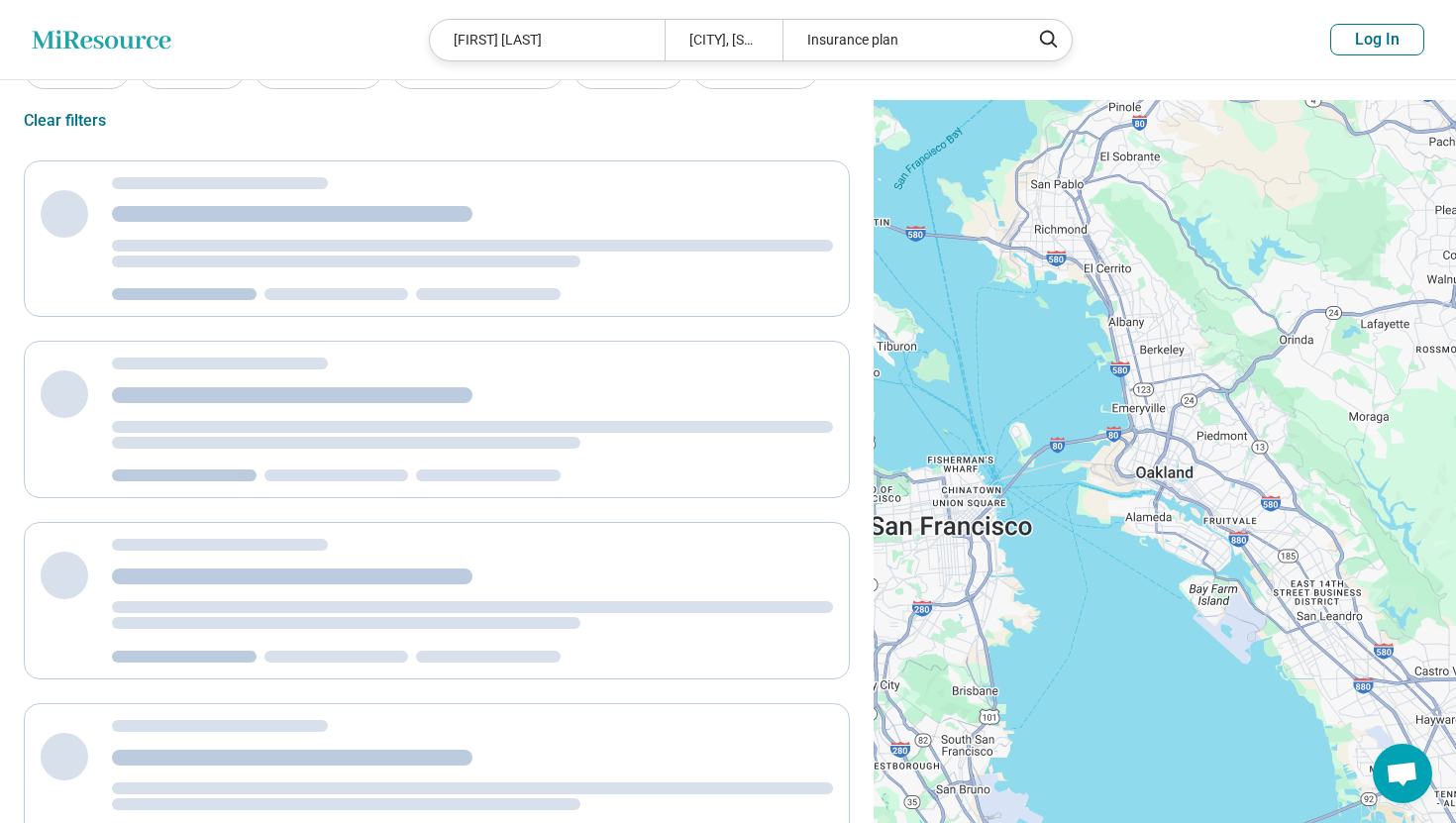 select on "***" 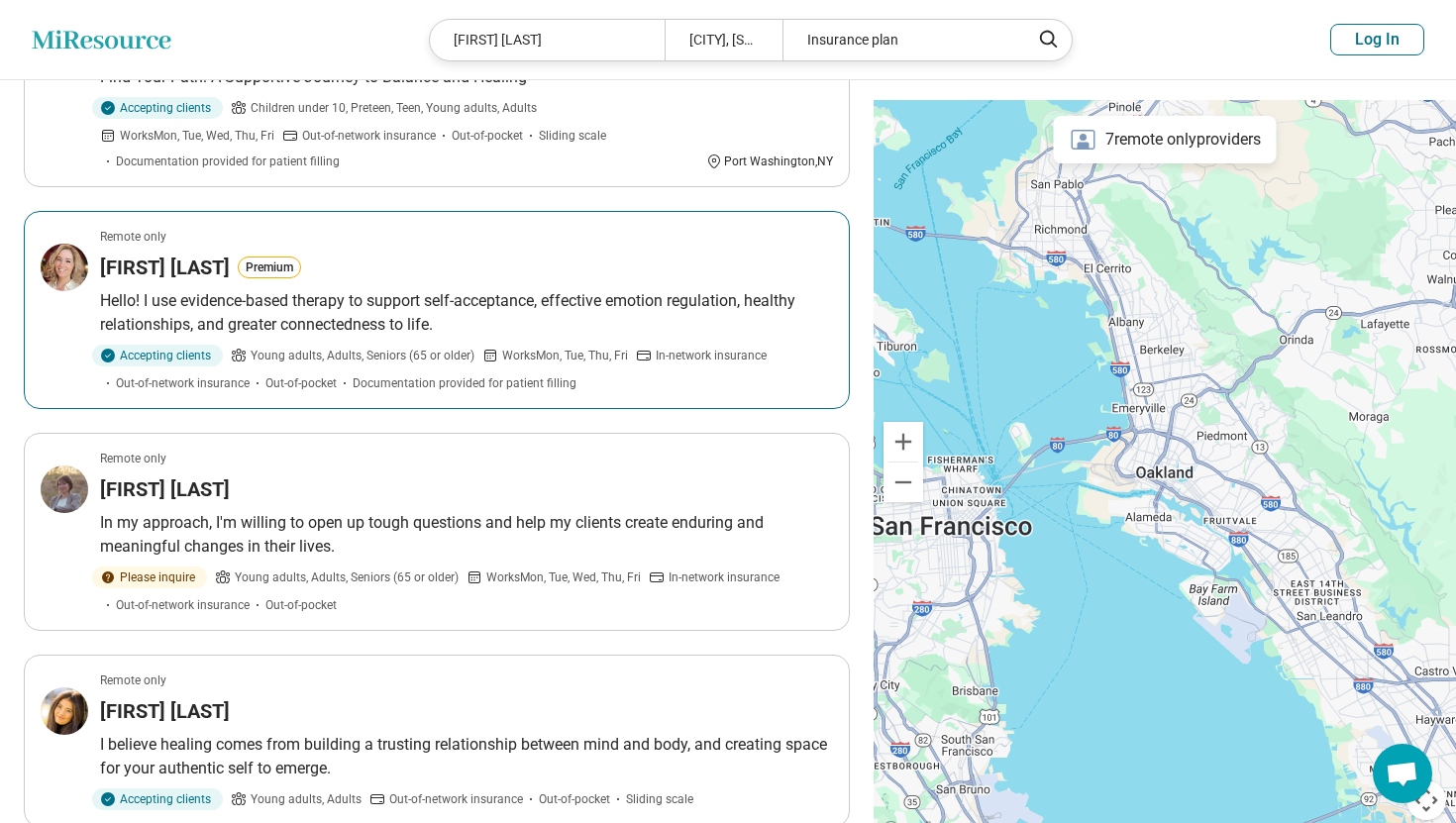 scroll, scrollTop: 504, scrollLeft: 0, axis: vertical 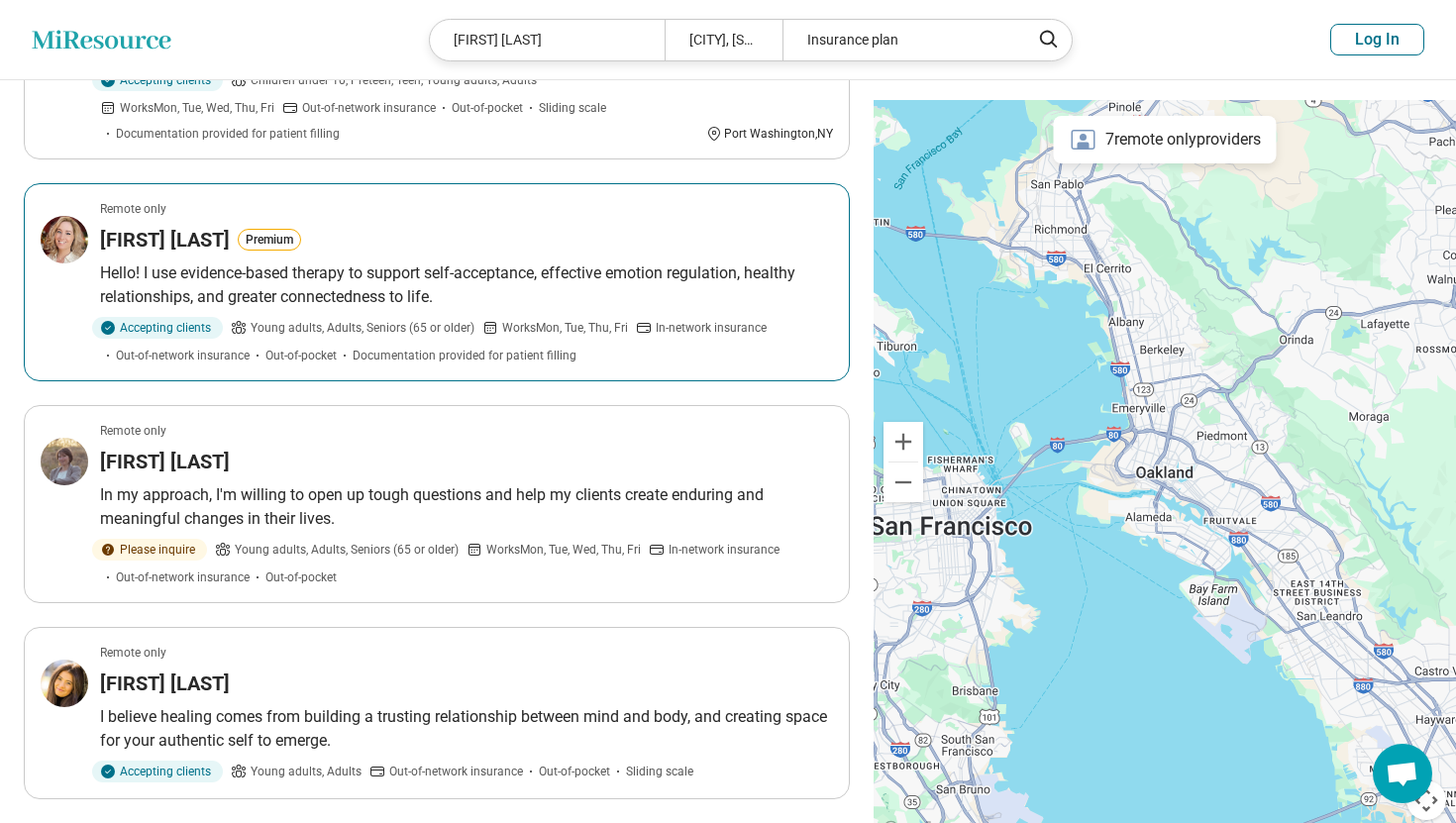 click on "Remote only Lauren Helm Premium Hello! I use evidence-based therapy to support self-acceptance, effective emotion regulation, healthy relationships, and greater connectedness to life. Accepting clients Young adults, Adults, Seniors (65 or older) Works  Mon, Tue, Thu, Fri In-network insurance Out-of-network insurance Out-of-pocket Documentation provided for patient filling" at bounding box center (437, 282) 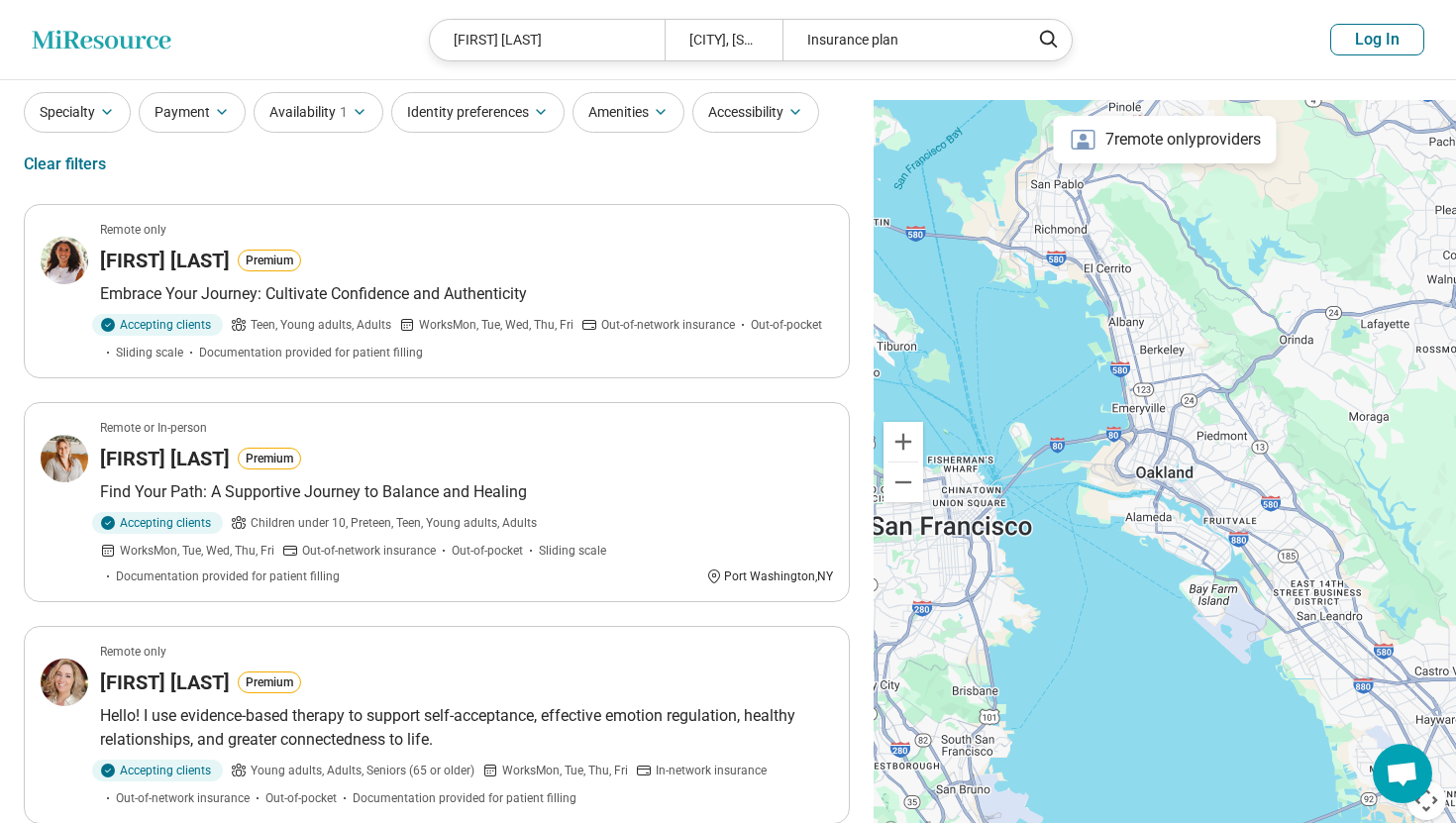 scroll, scrollTop: 83, scrollLeft: 0, axis: vertical 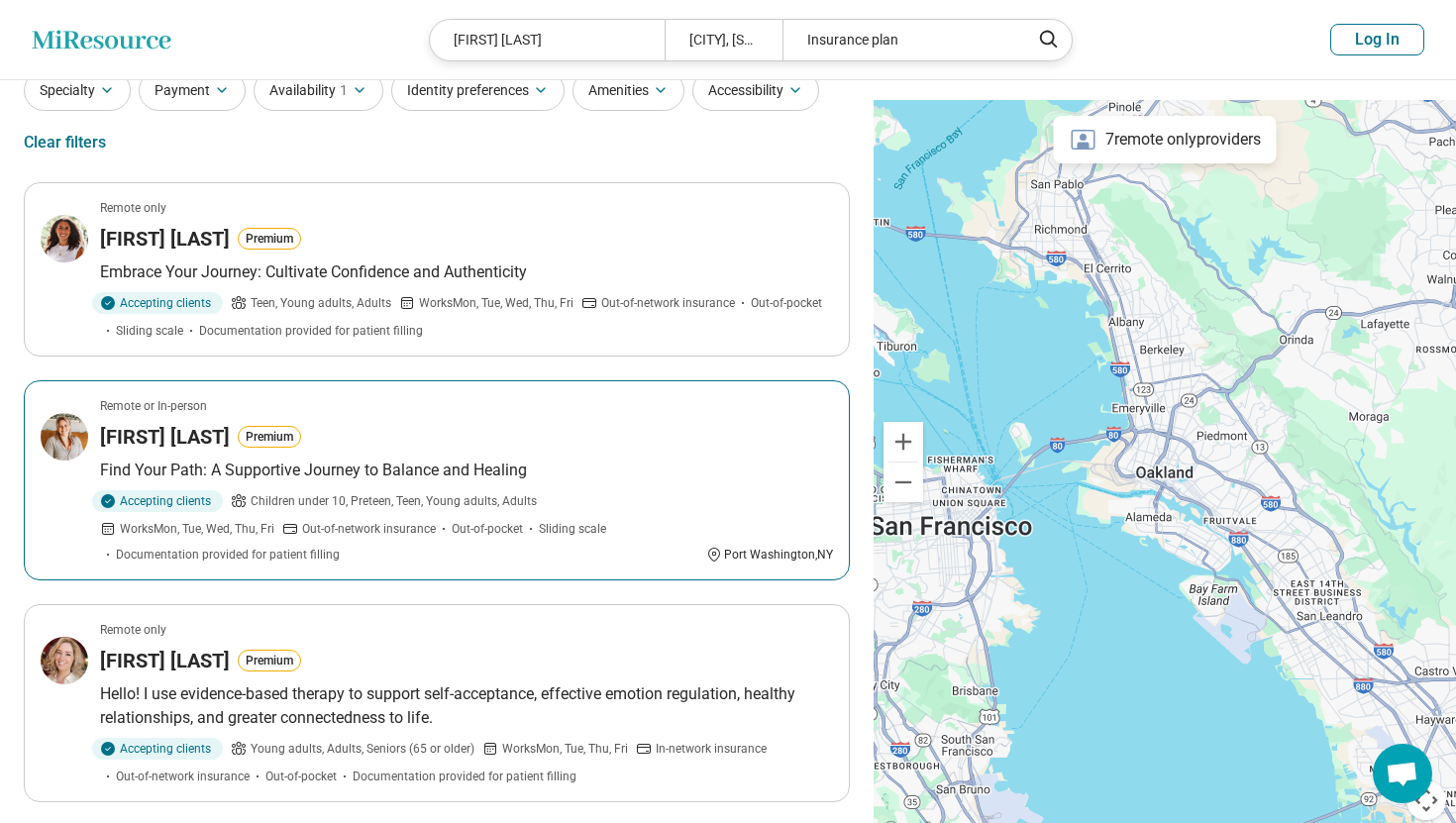 click on "Find Your Path: A Supportive Journey to Balance and Healing" at bounding box center [467, 470] 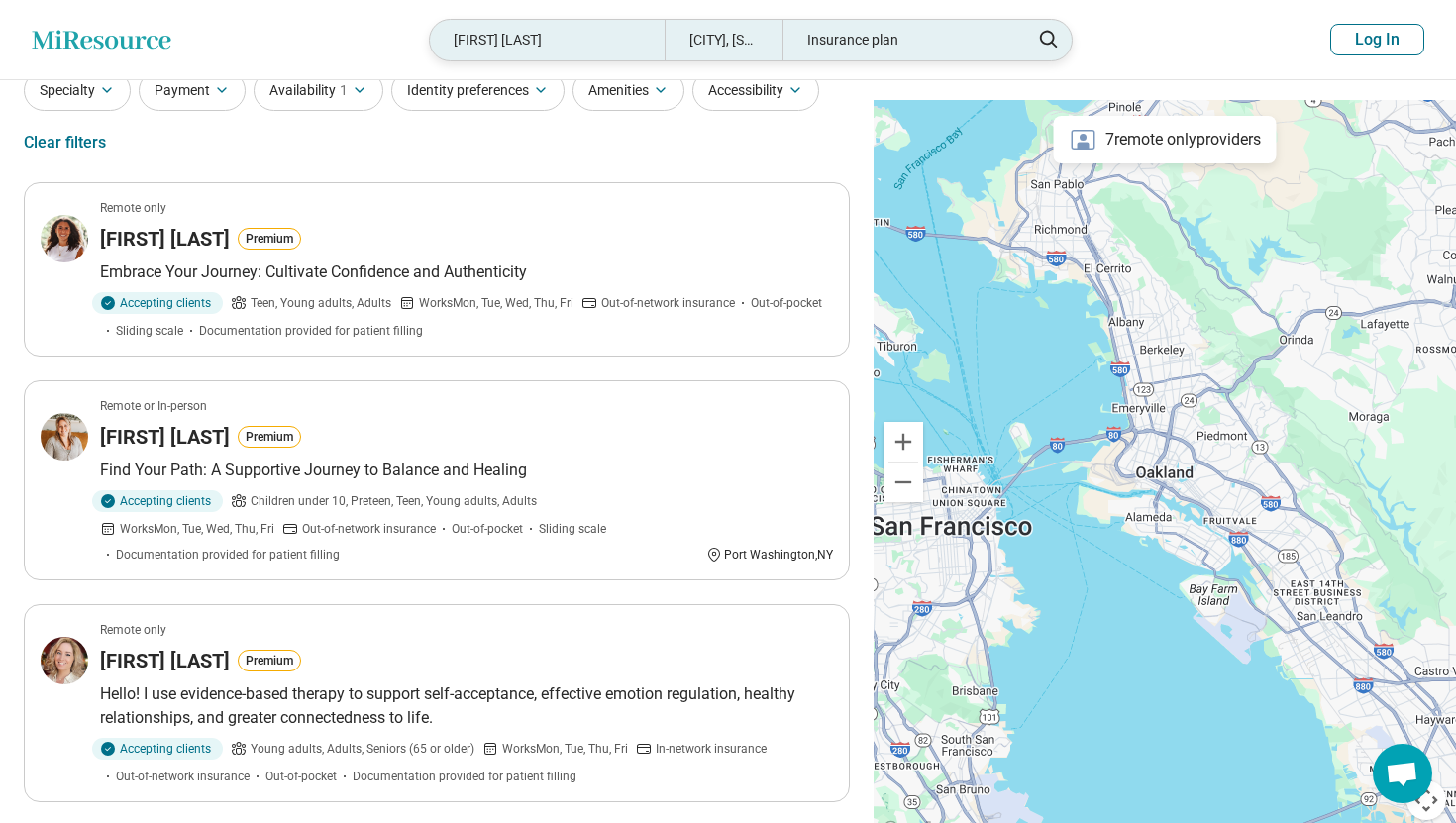 click on "lauren helm" at bounding box center [547, 40] 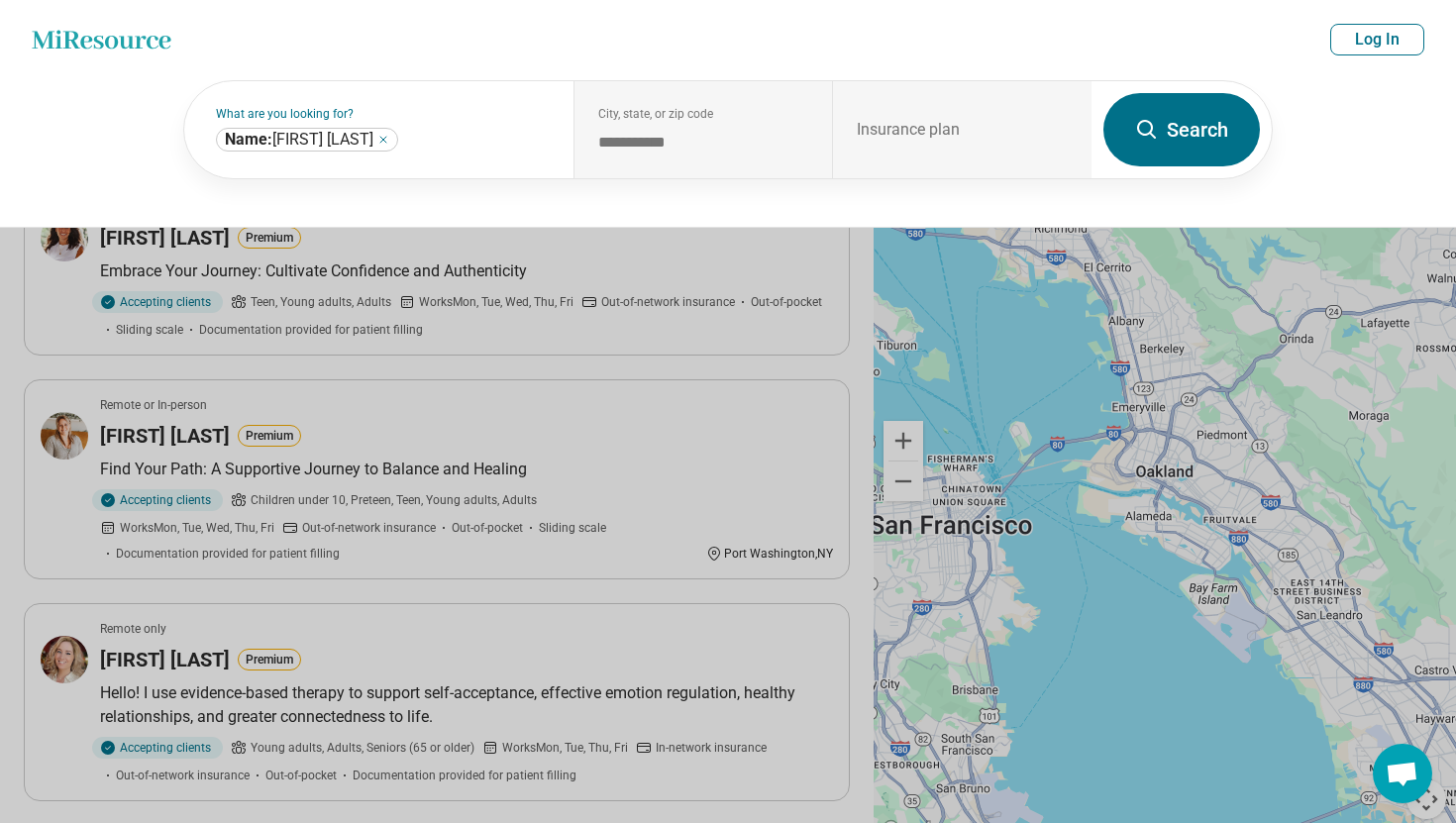 scroll, scrollTop: 82, scrollLeft: 0, axis: vertical 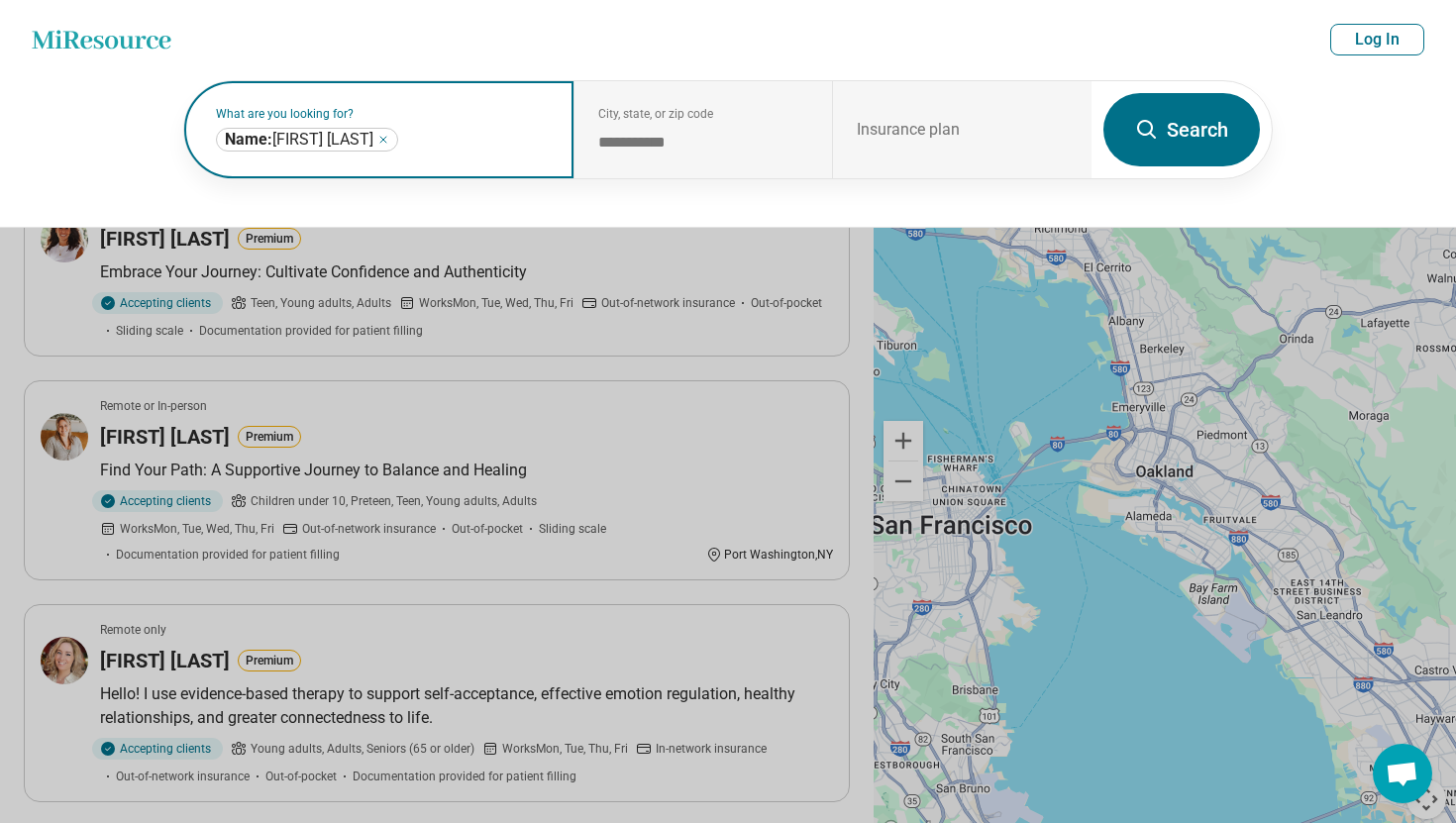 click 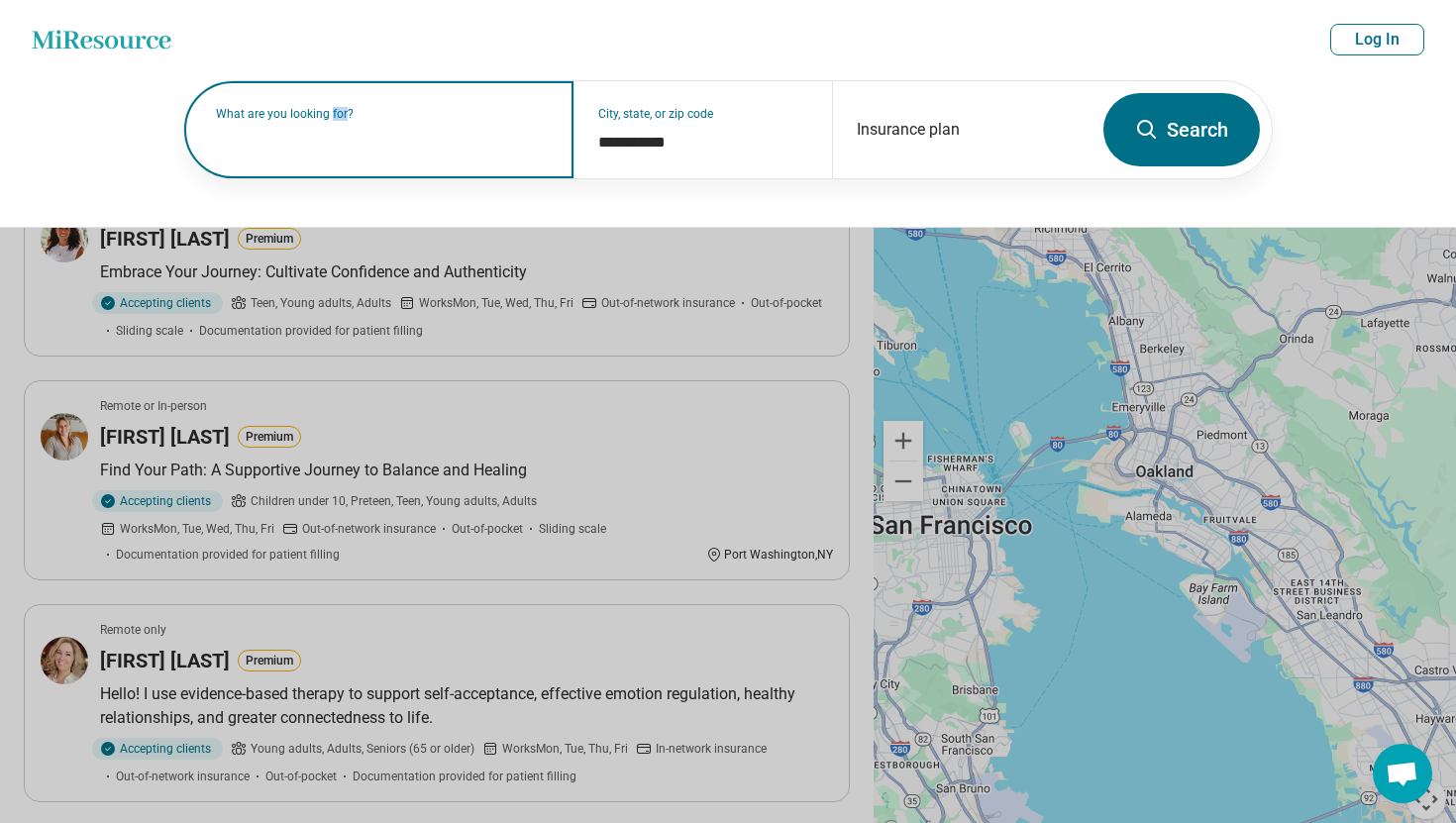click on "What are you looking for?" at bounding box center (382, 114) 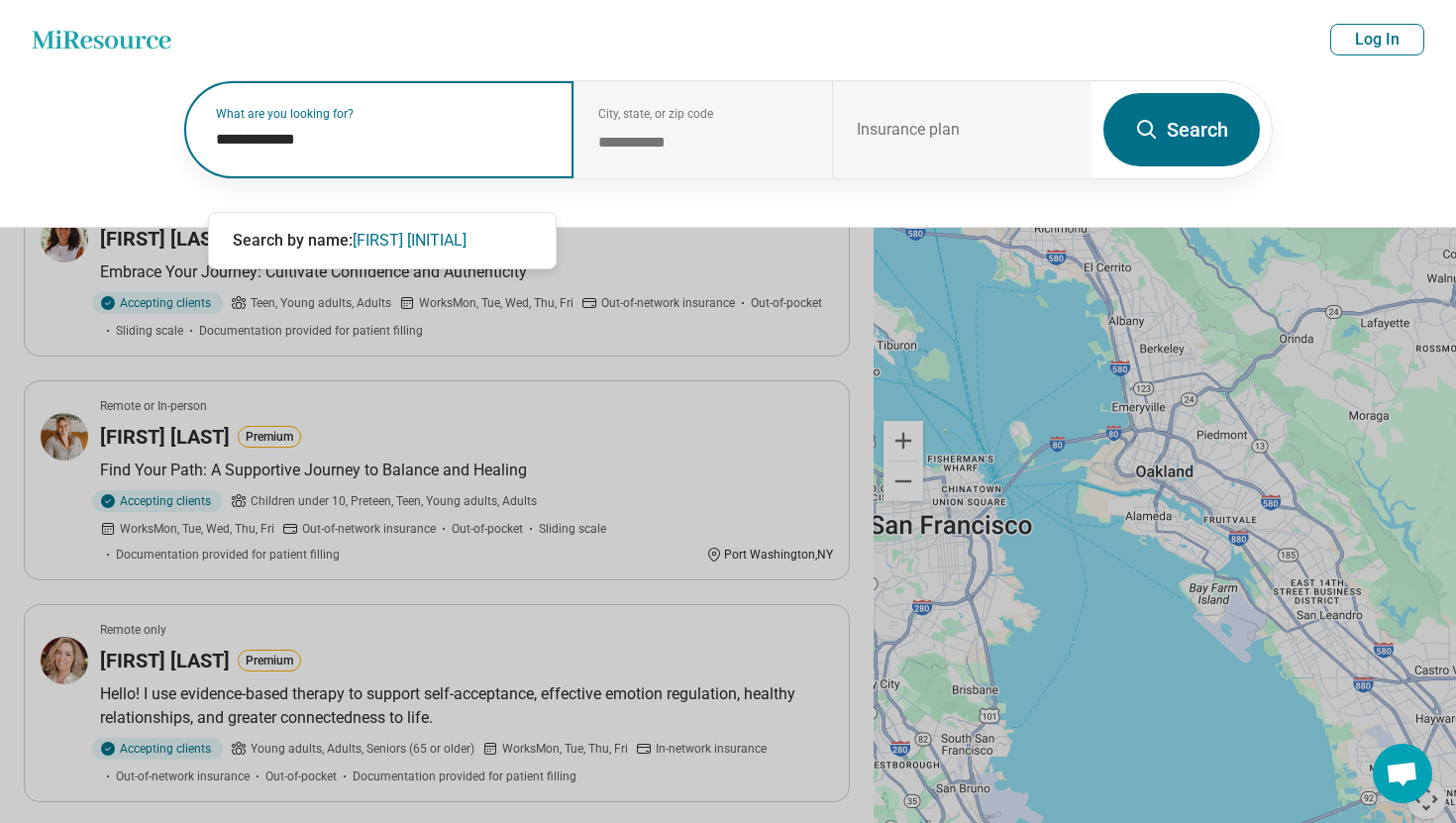 type on "**********" 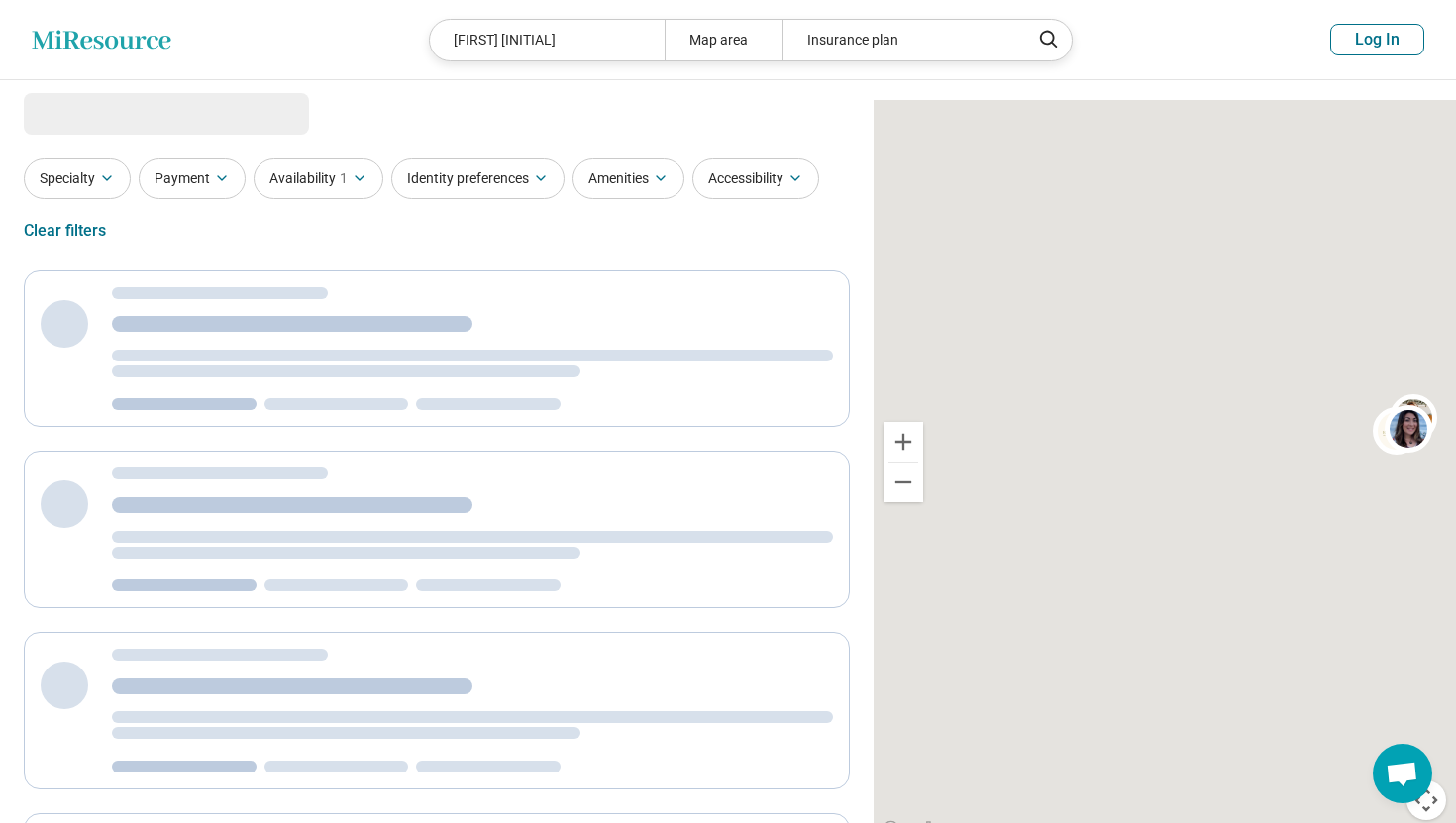 scroll, scrollTop: 0, scrollLeft: 0, axis: both 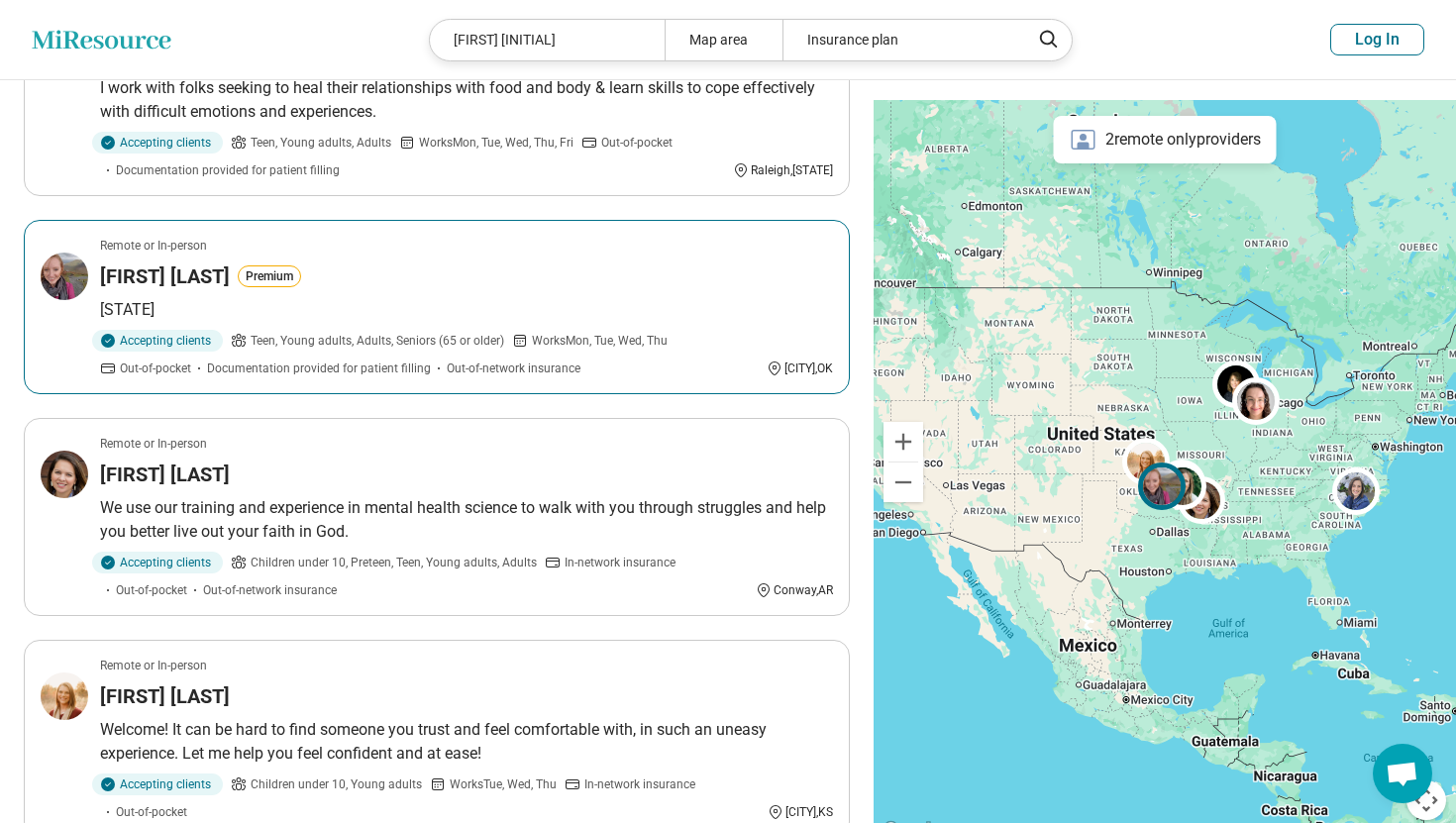 click on "Accepting clients Teen, Young adults, Adults, Seniors (65 or older) Works  Mon, Tue, Wed, Thu Out-of-pocket Documentation provided for patient filling Out-of-network insurance" at bounding box center (429, 354) 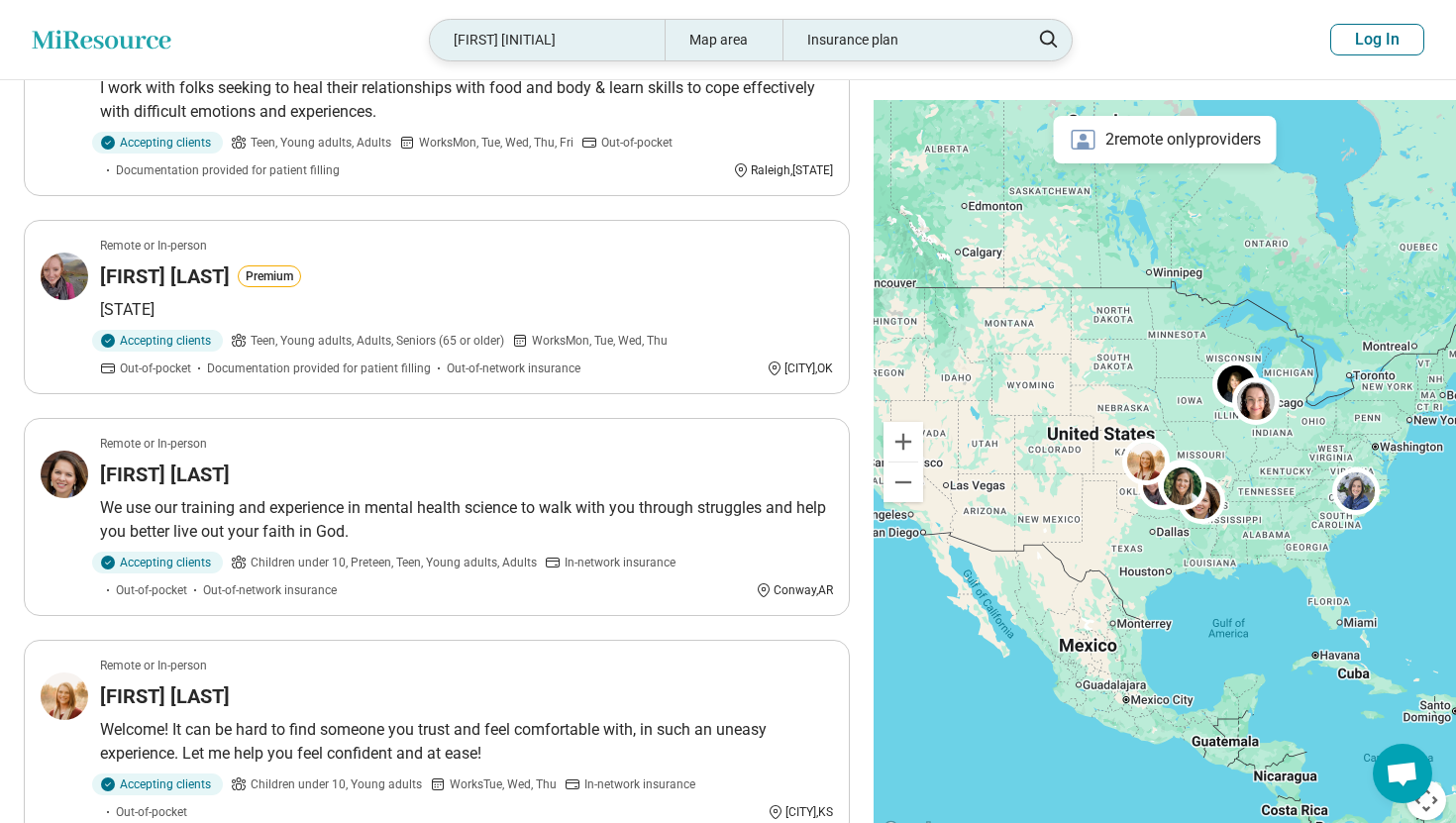 click on "lindsey duncan" at bounding box center [547, 40] 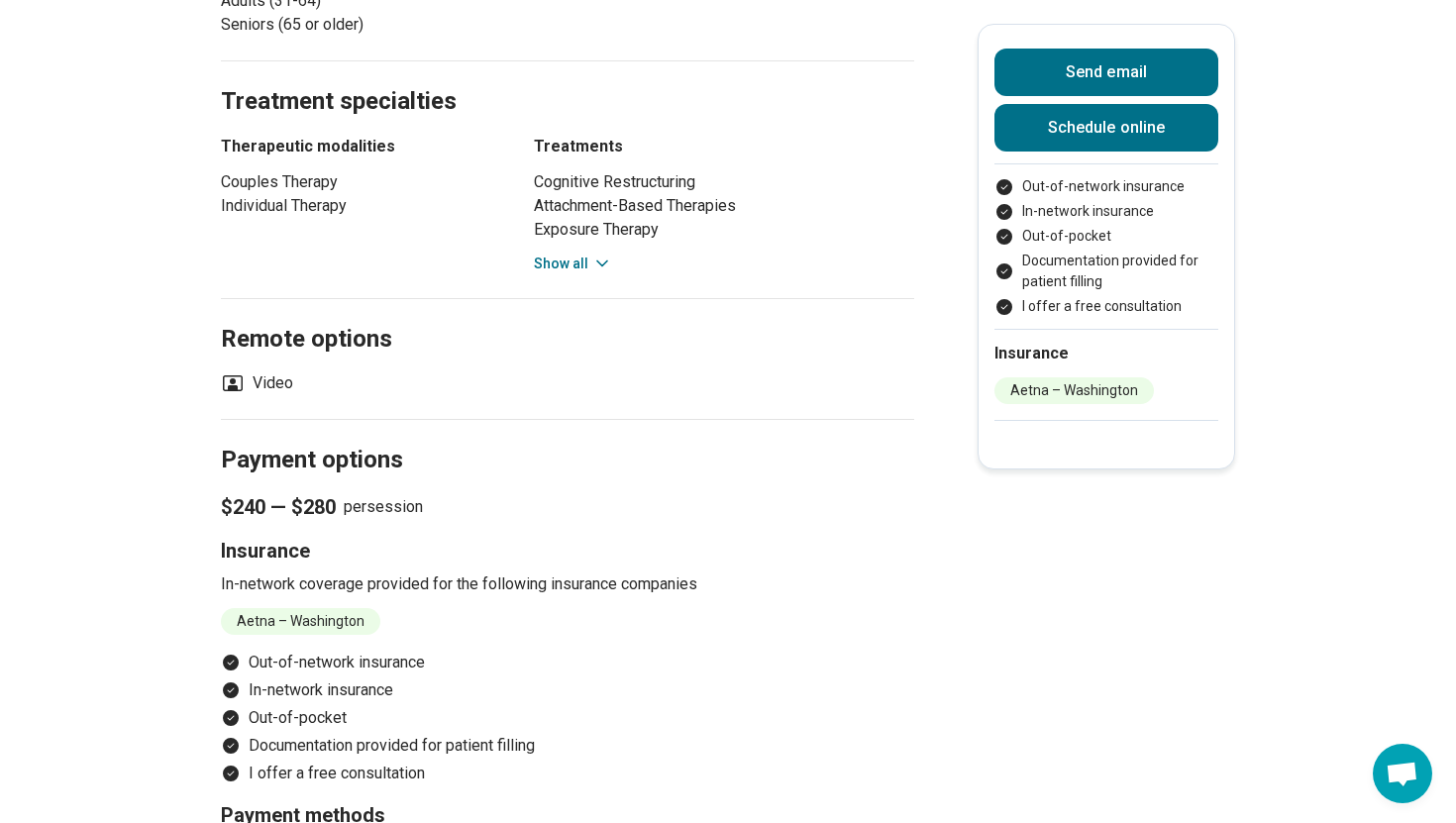 scroll, scrollTop: 0, scrollLeft: 0, axis: both 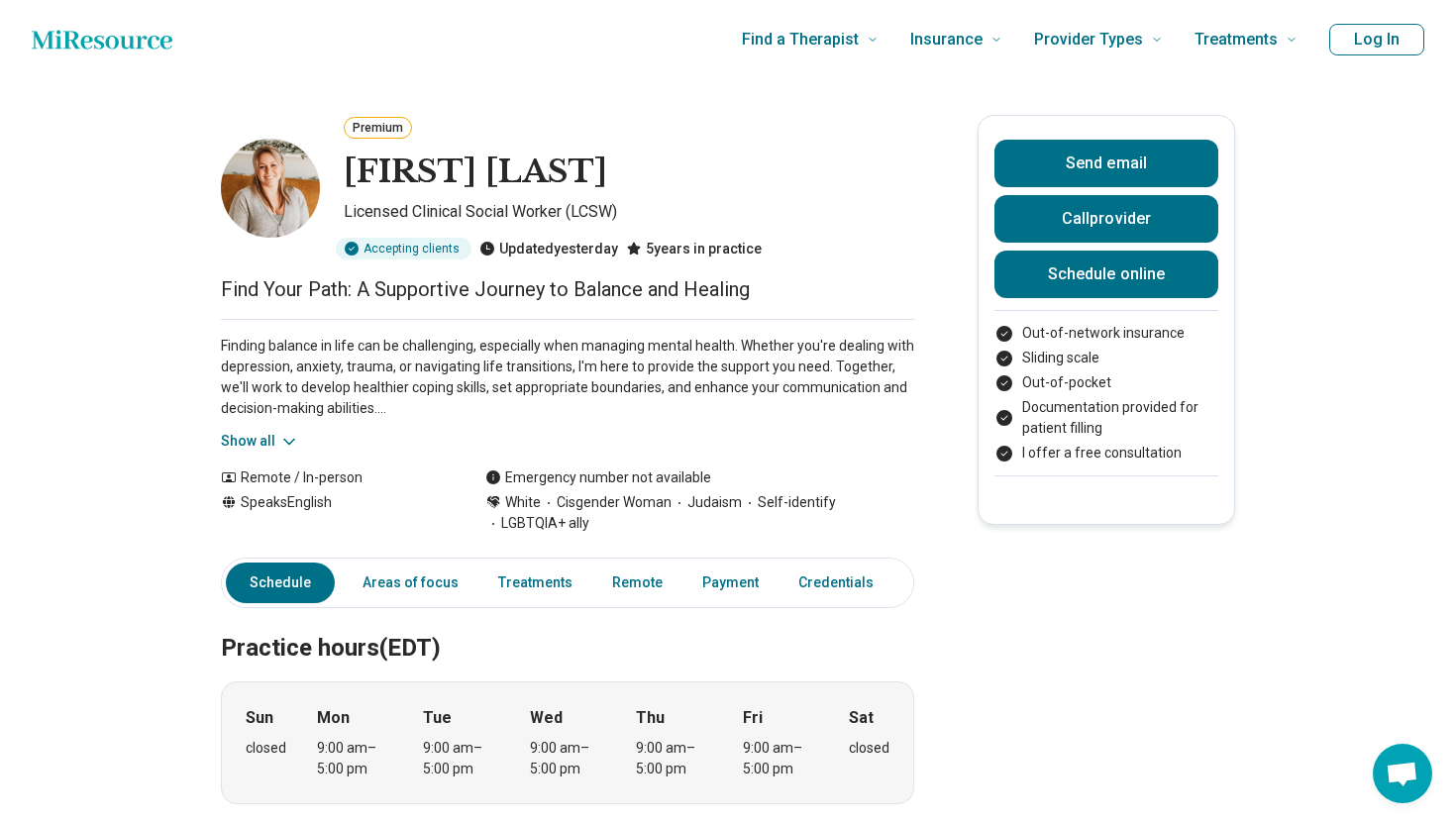 click 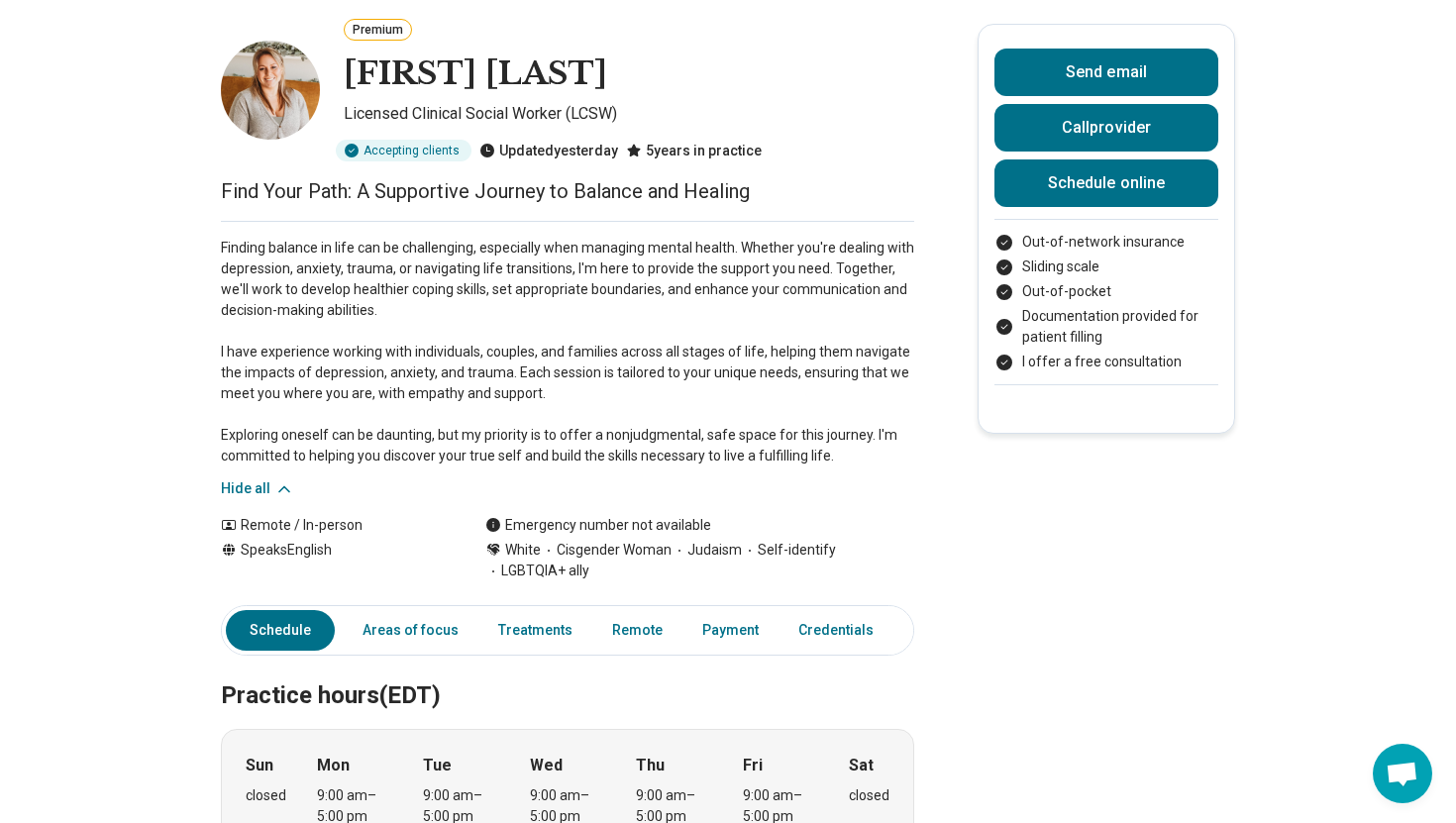 scroll, scrollTop: 0, scrollLeft: 0, axis: both 